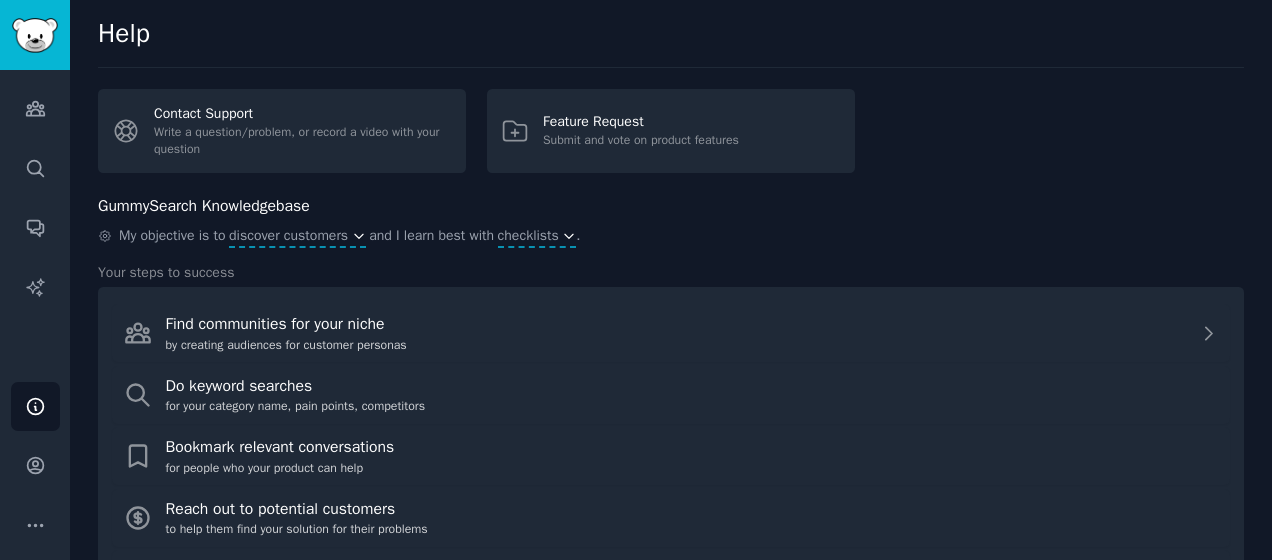 scroll, scrollTop: 0, scrollLeft: 0, axis: both 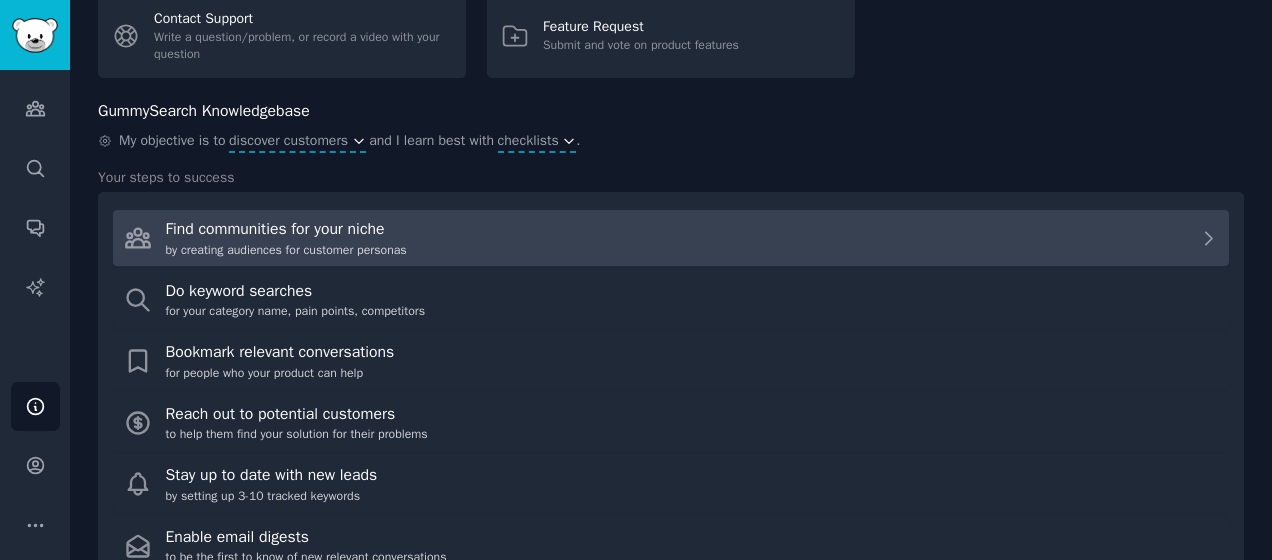 click on "Find communities for your niche" at bounding box center [678, 229] 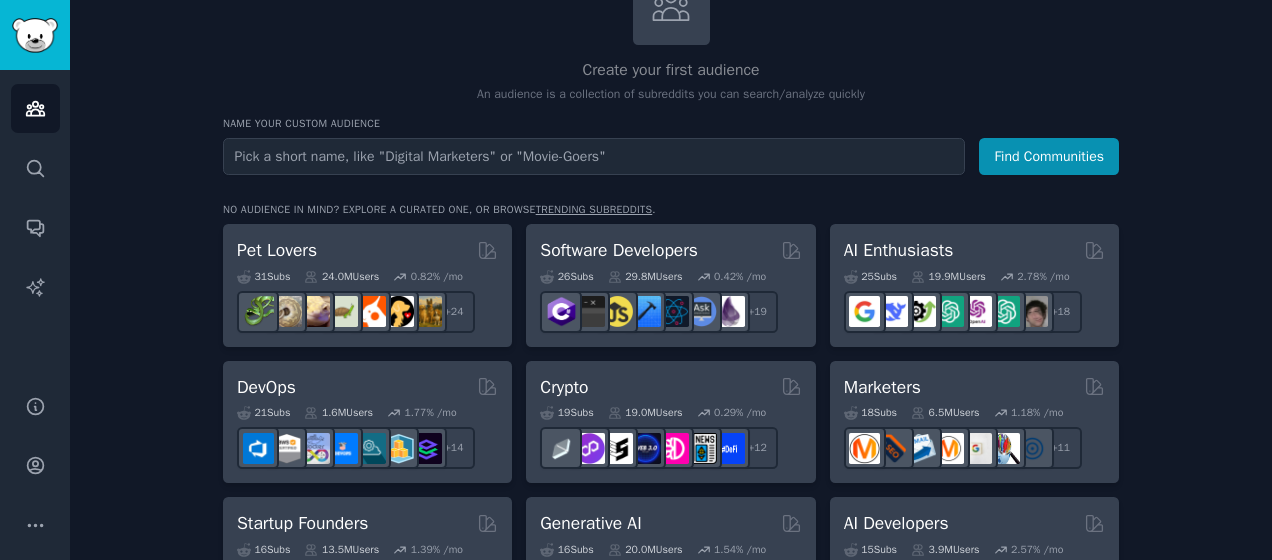 scroll, scrollTop: 162, scrollLeft: 0, axis: vertical 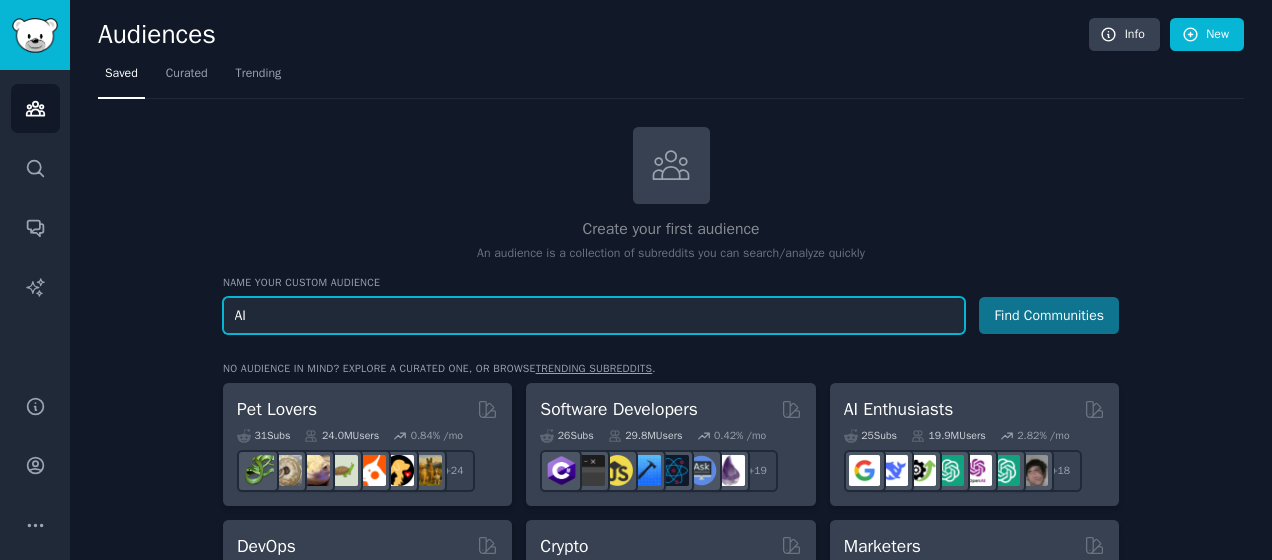 type on "AI" 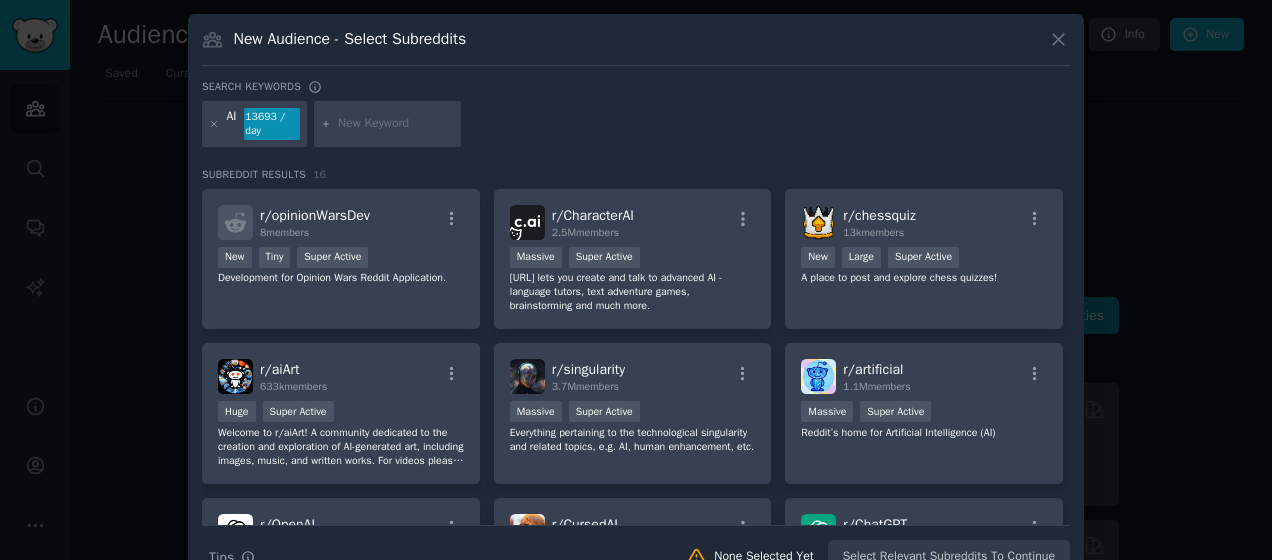 scroll, scrollTop: 41, scrollLeft: 0, axis: vertical 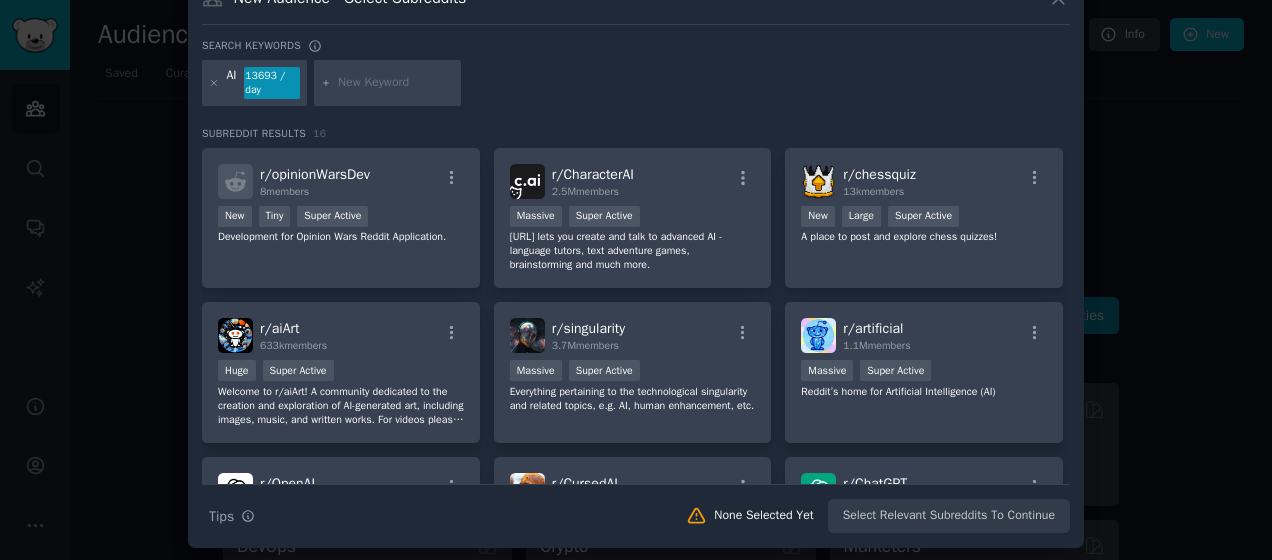 click at bounding box center [388, 83] 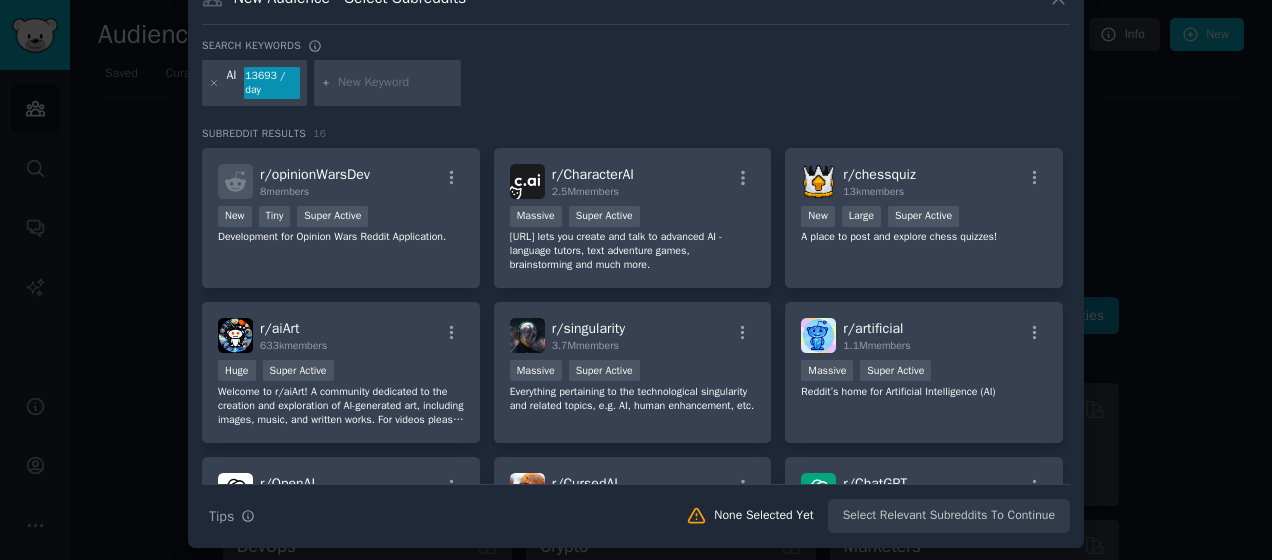 click at bounding box center (396, 83) 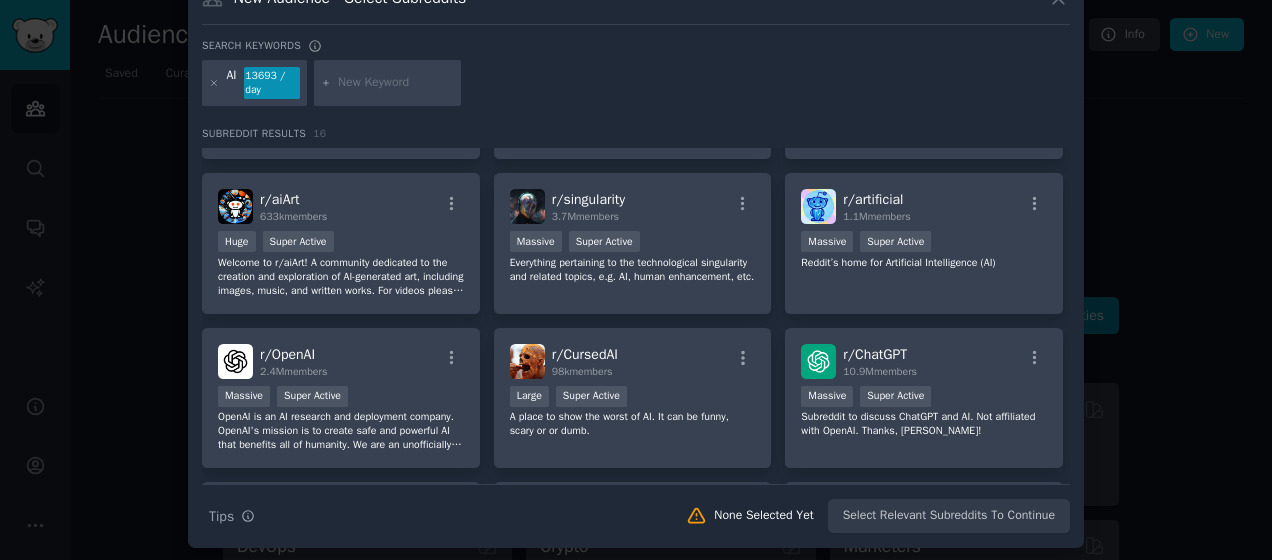 scroll, scrollTop: 156, scrollLeft: 0, axis: vertical 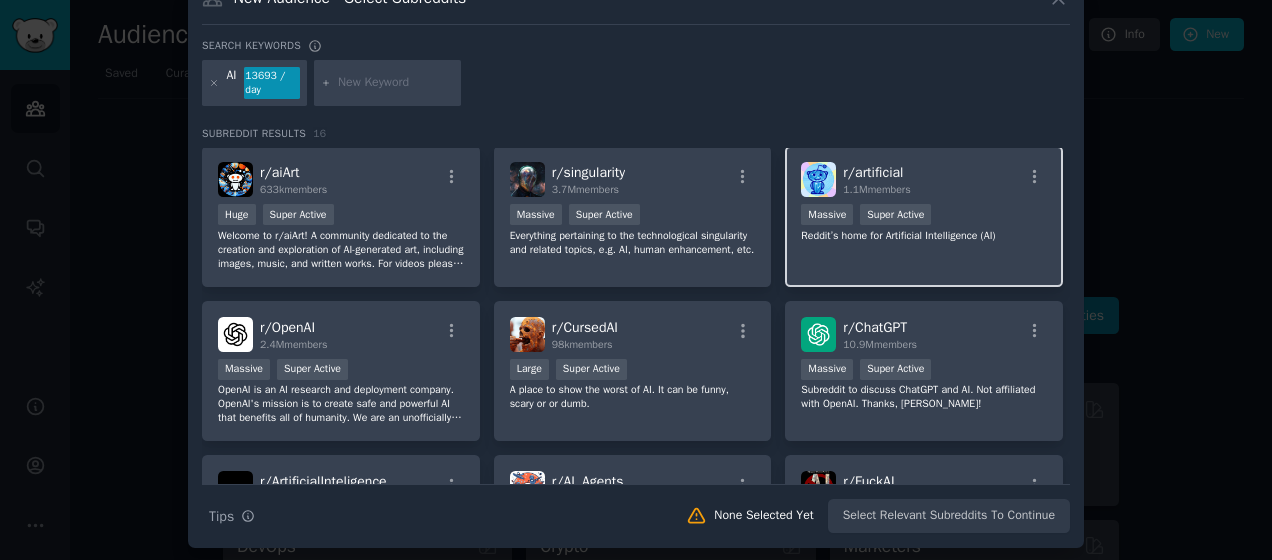 click on "r/ artificial 1.1M  members Massive Super Active Reddit’s home for Artificial Intelligence (AI)" at bounding box center [924, 216] 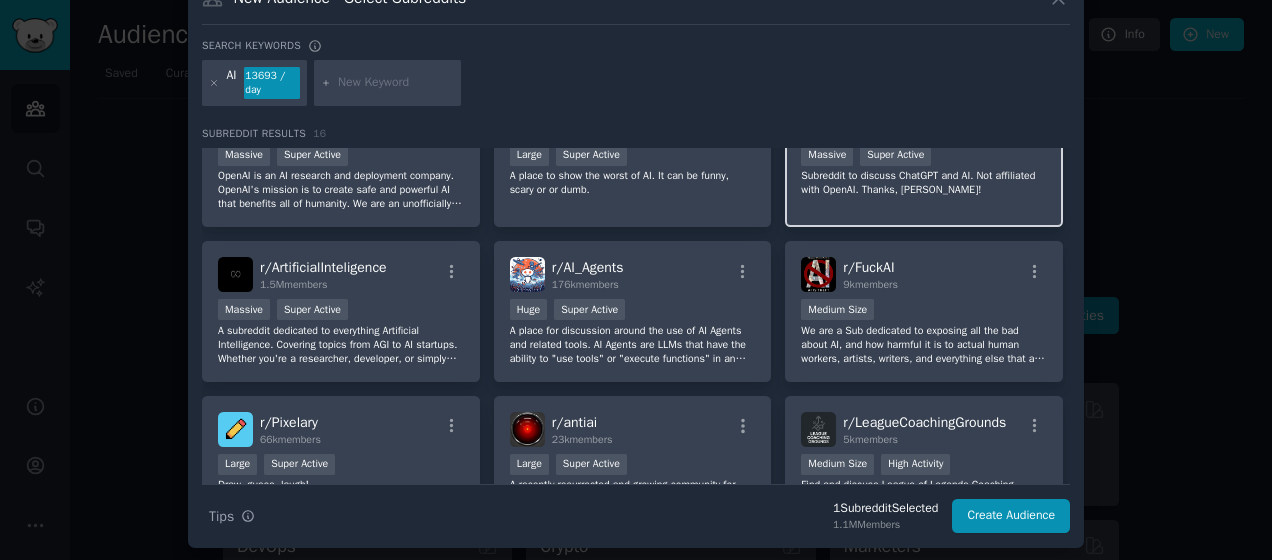 scroll, scrollTop: 375, scrollLeft: 0, axis: vertical 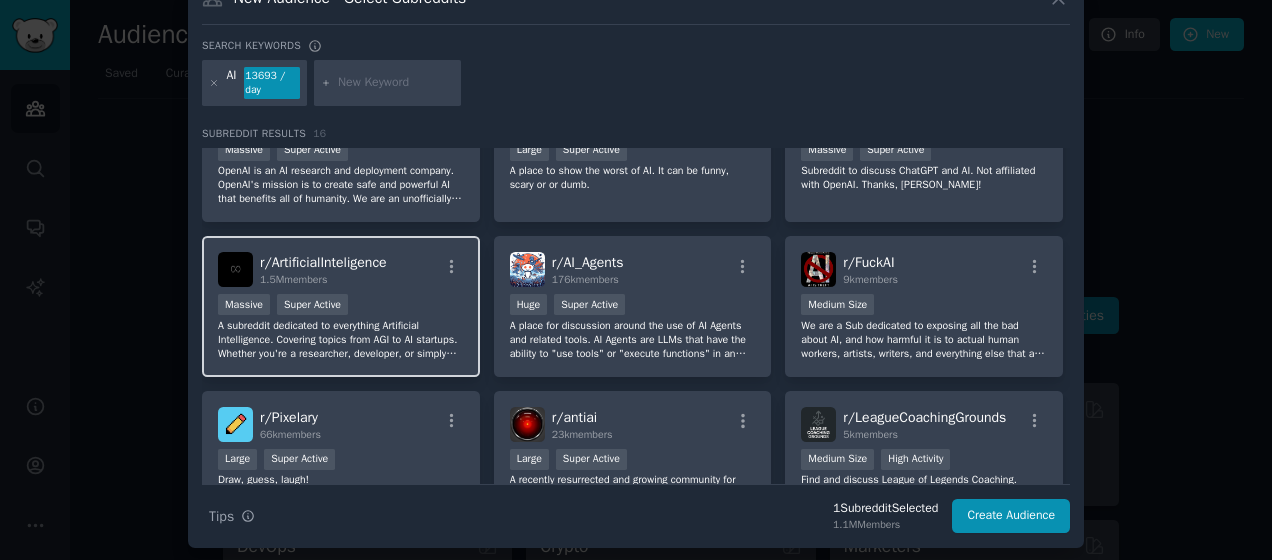 click on "Massive Super Active" at bounding box center [341, 306] 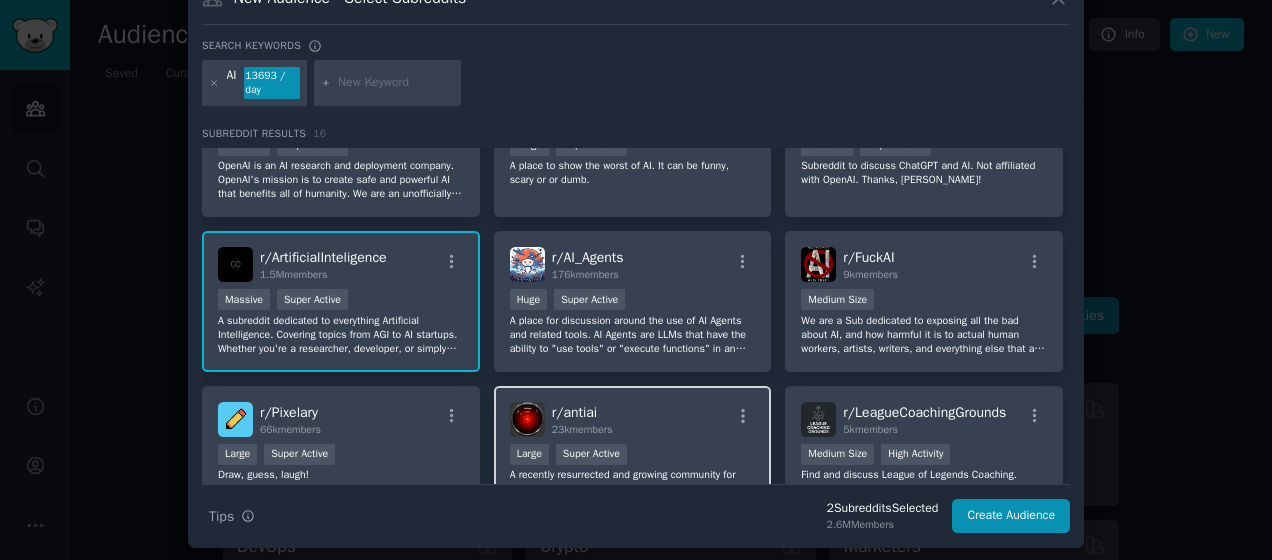 scroll, scrollTop: 331, scrollLeft: 0, axis: vertical 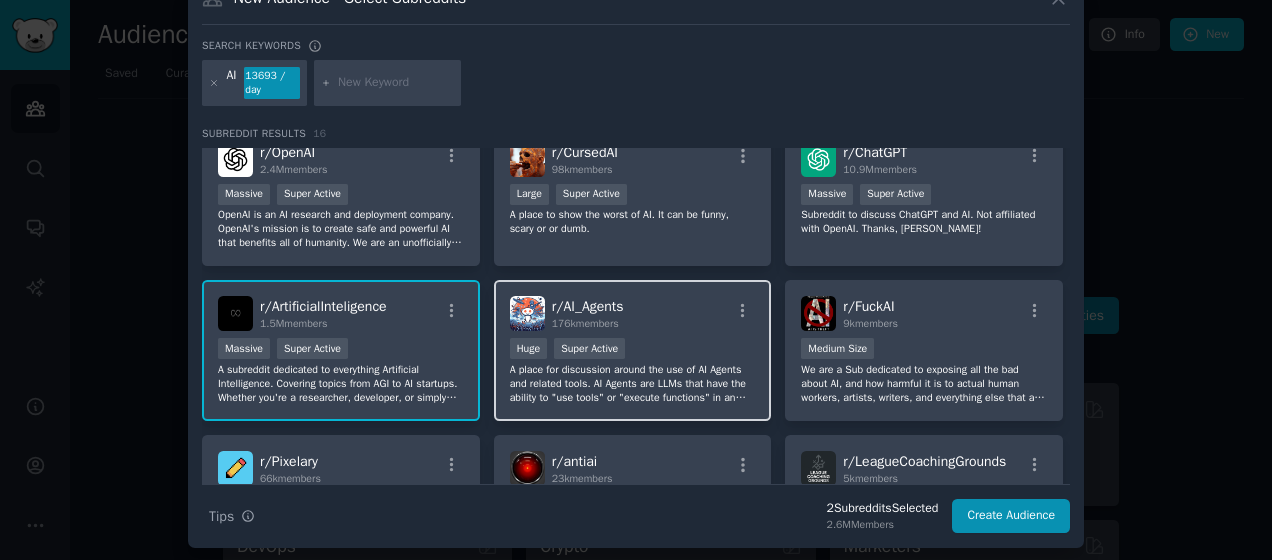 click on "A place for discussion around the use of AI Agents and related tools. AI Agents are LLMs that have the ability to "use tools" or "execute functions" in an autonomous or semi-autonomous (also known as human-in-the-loop) fashion.
Follow our event calendar: https://lu.ma/oss4ai
Join us on Discord! https://discord.gg/6tGkQcFjBY" at bounding box center (633, 384) 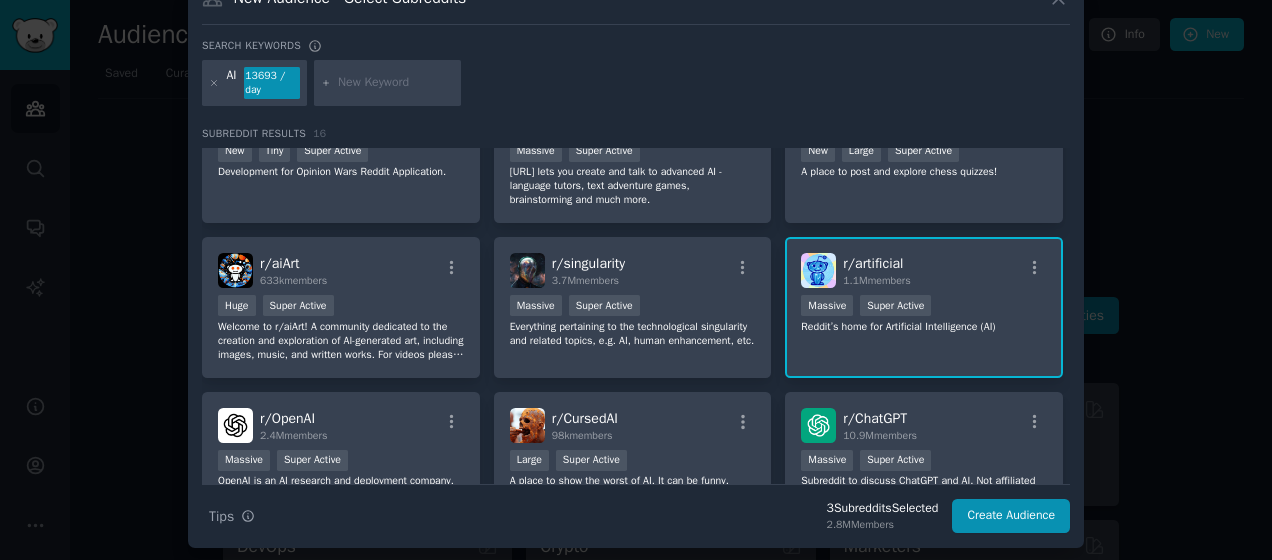 scroll, scrollTop: 0, scrollLeft: 0, axis: both 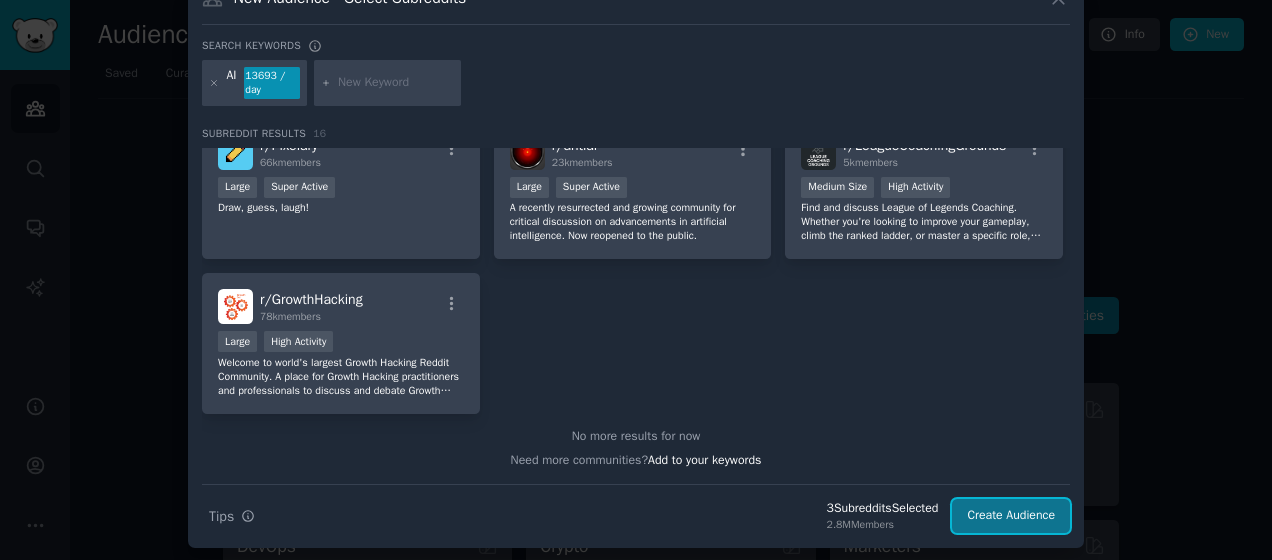 click on "Create Audience" at bounding box center [1011, 516] 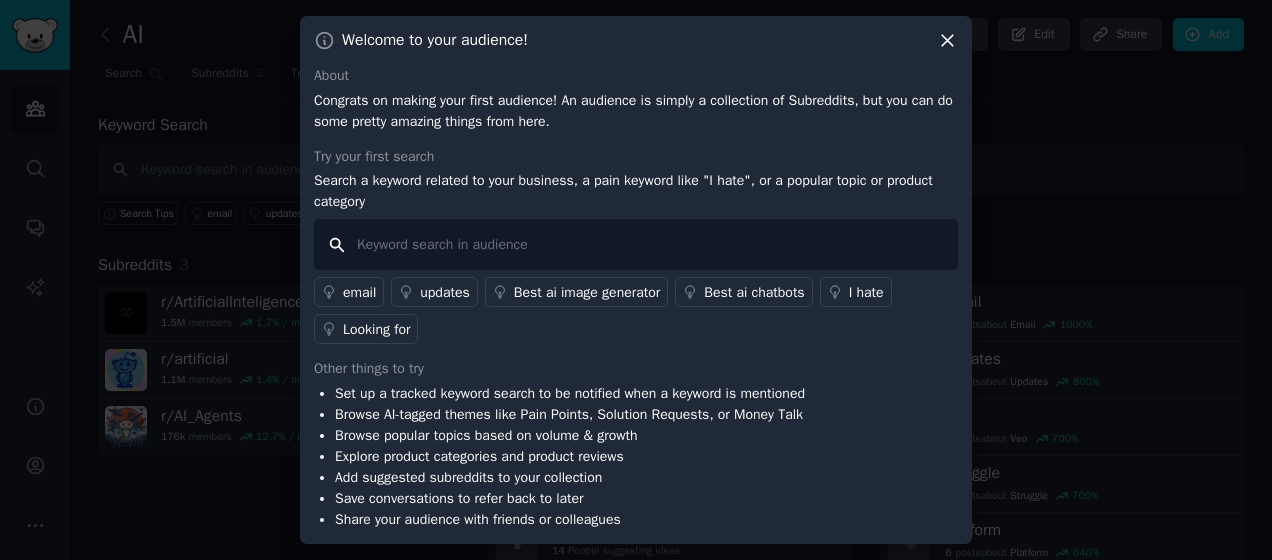 click at bounding box center [636, 244] 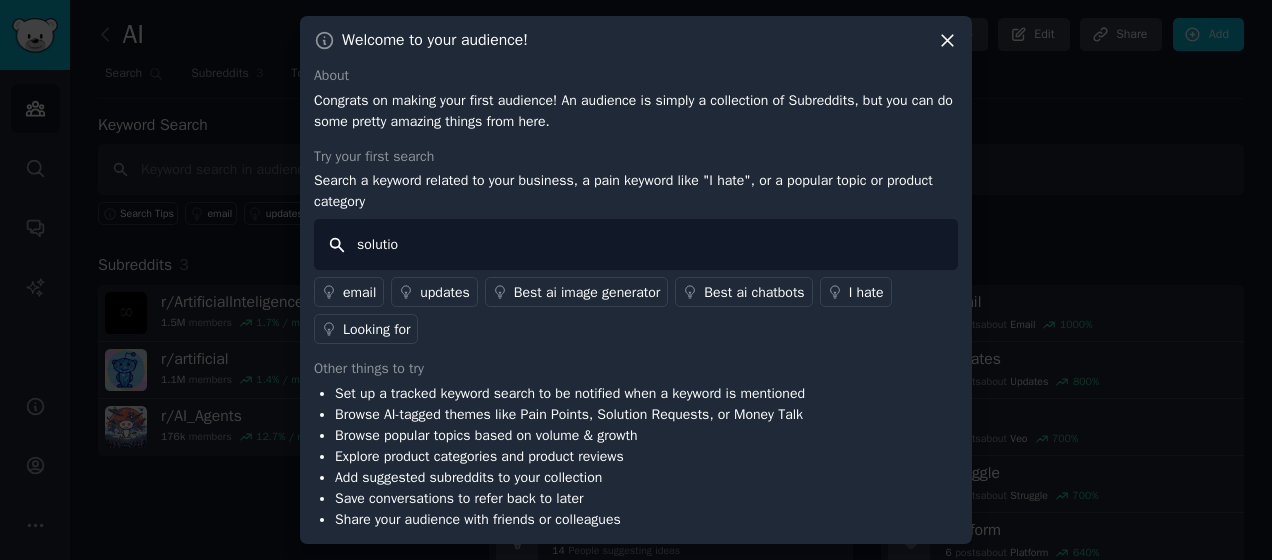 type on "solution" 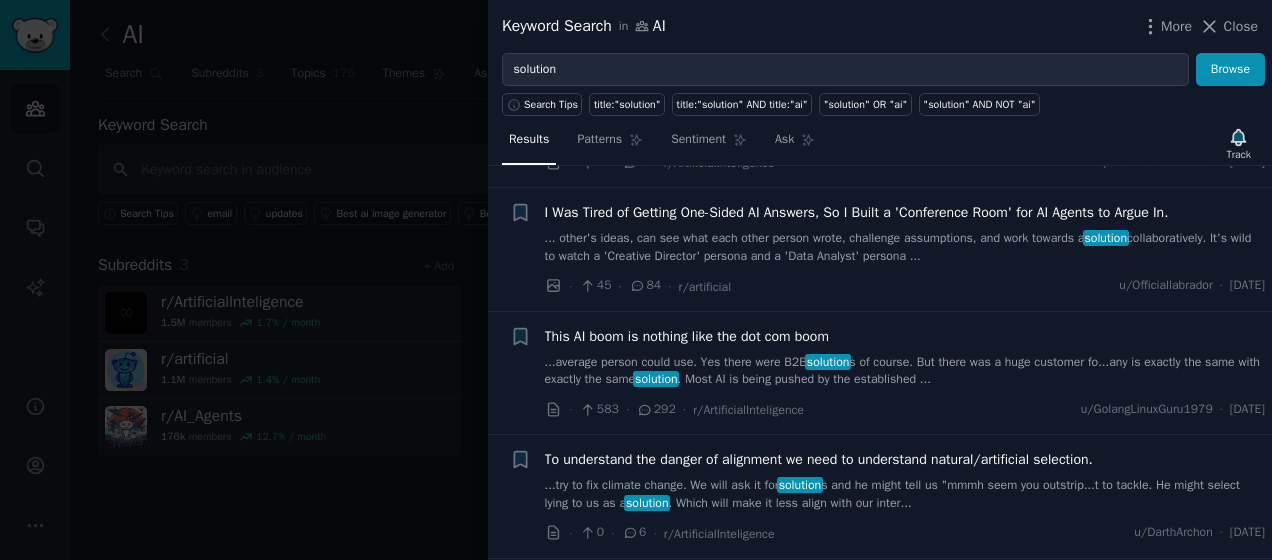 scroll, scrollTop: 1475, scrollLeft: 0, axis: vertical 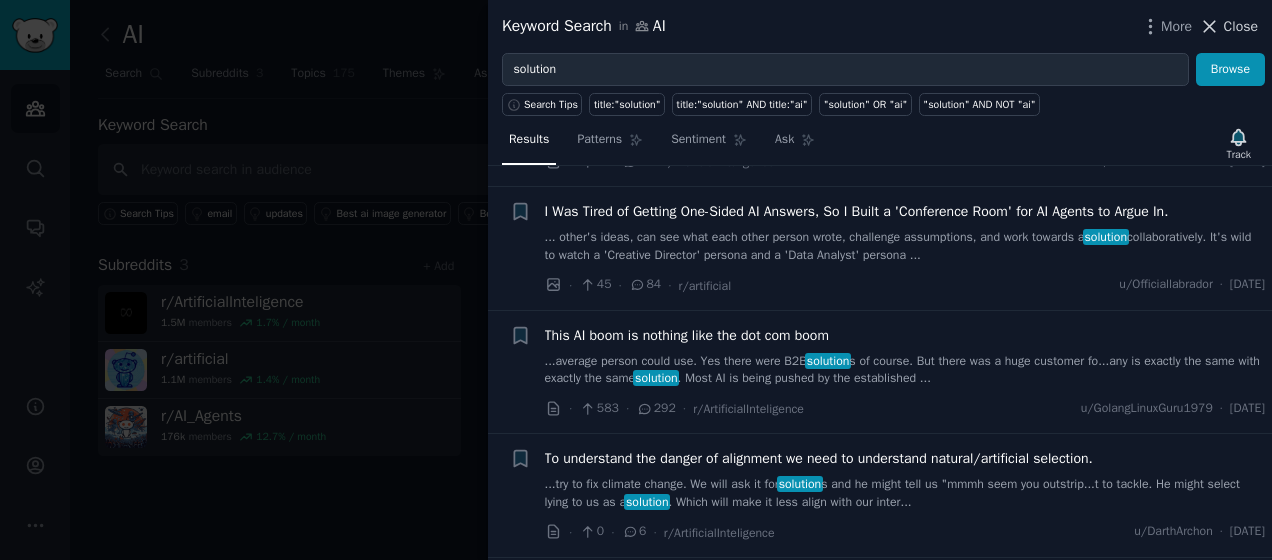 click 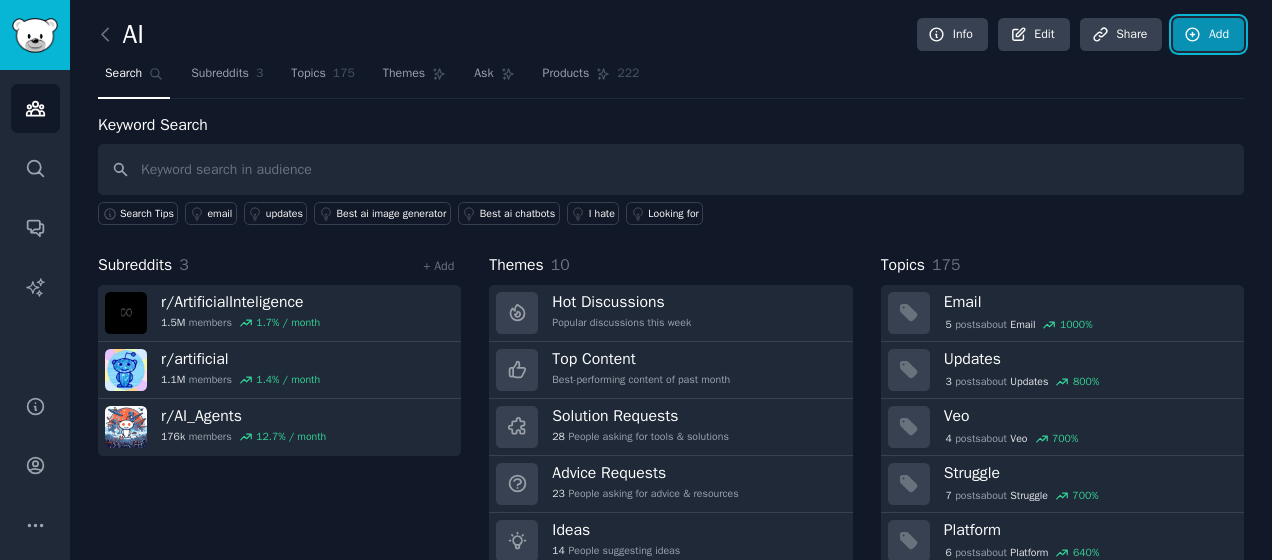click on "Add" at bounding box center (1208, 35) 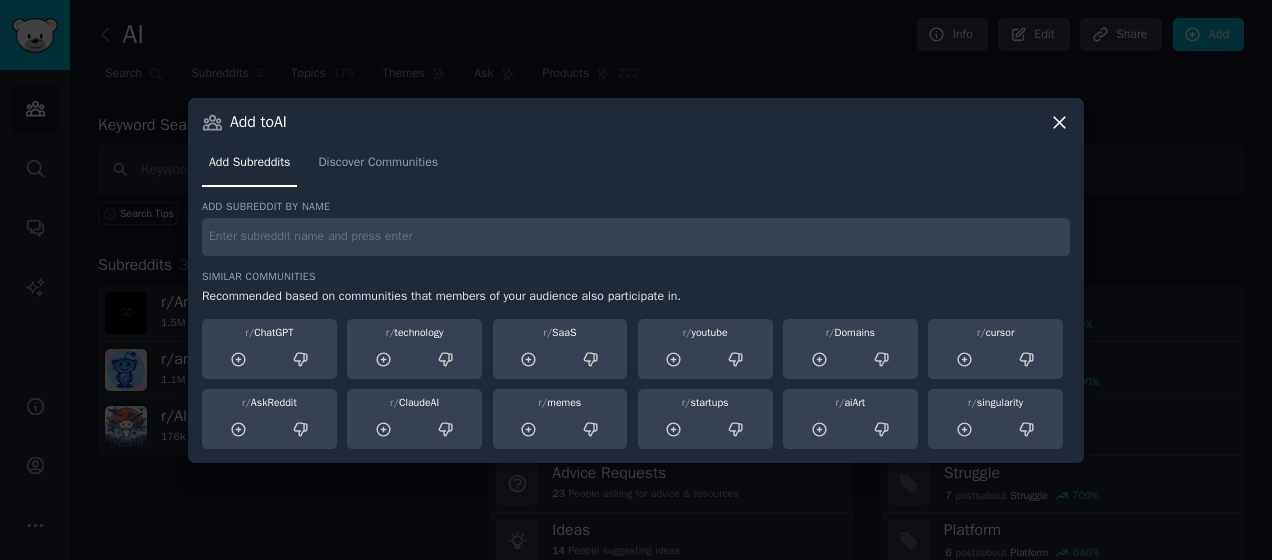click 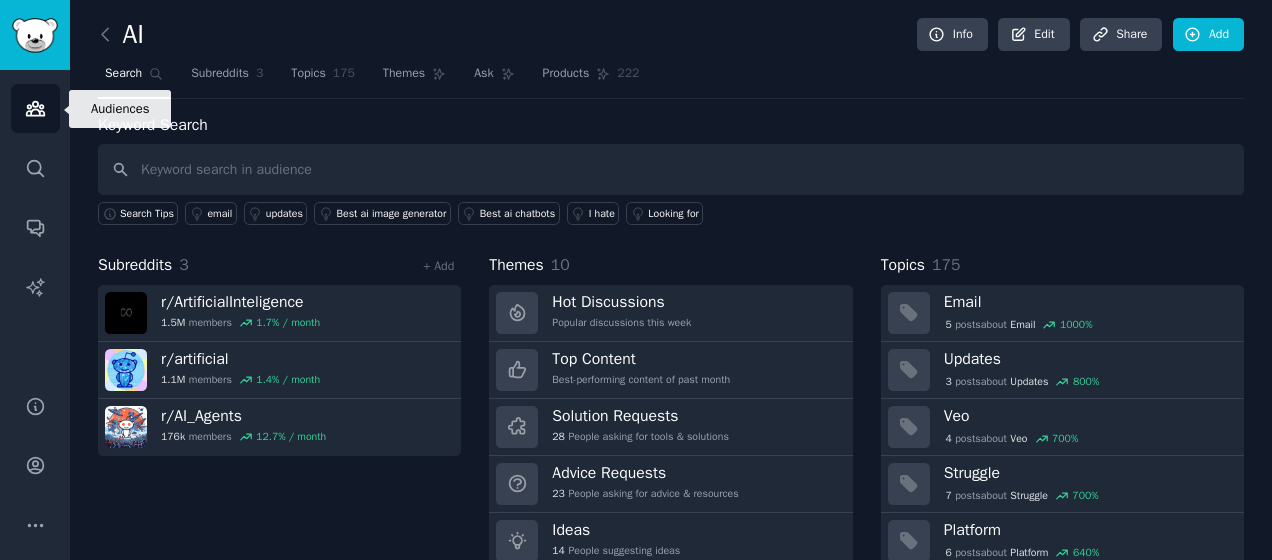click on "Audiences" at bounding box center [35, 108] 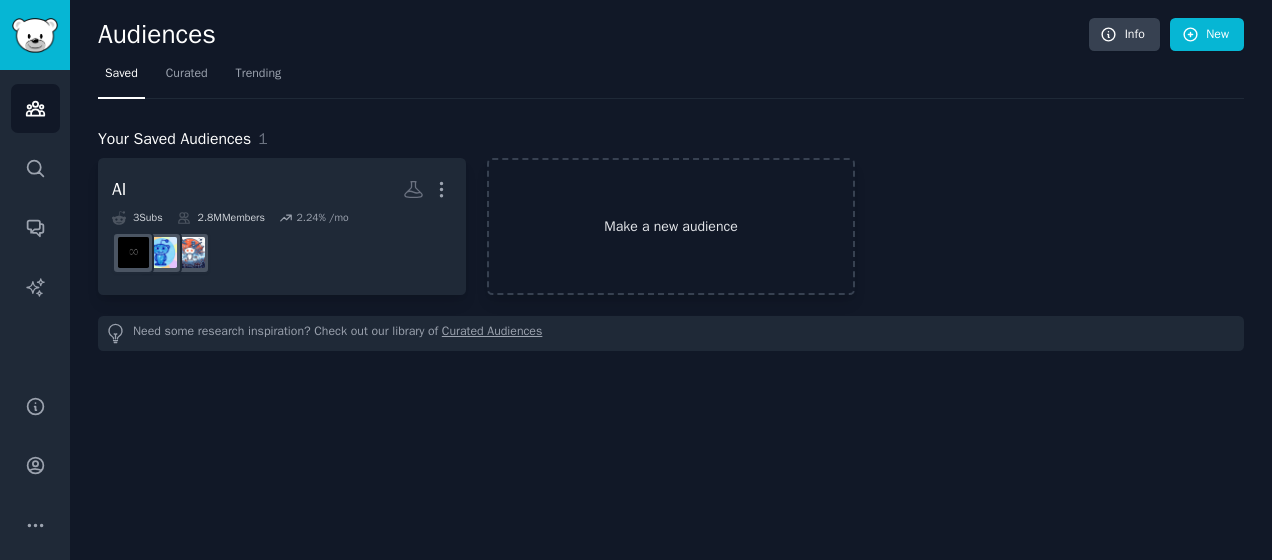 click on "Make a new audience" at bounding box center [671, 226] 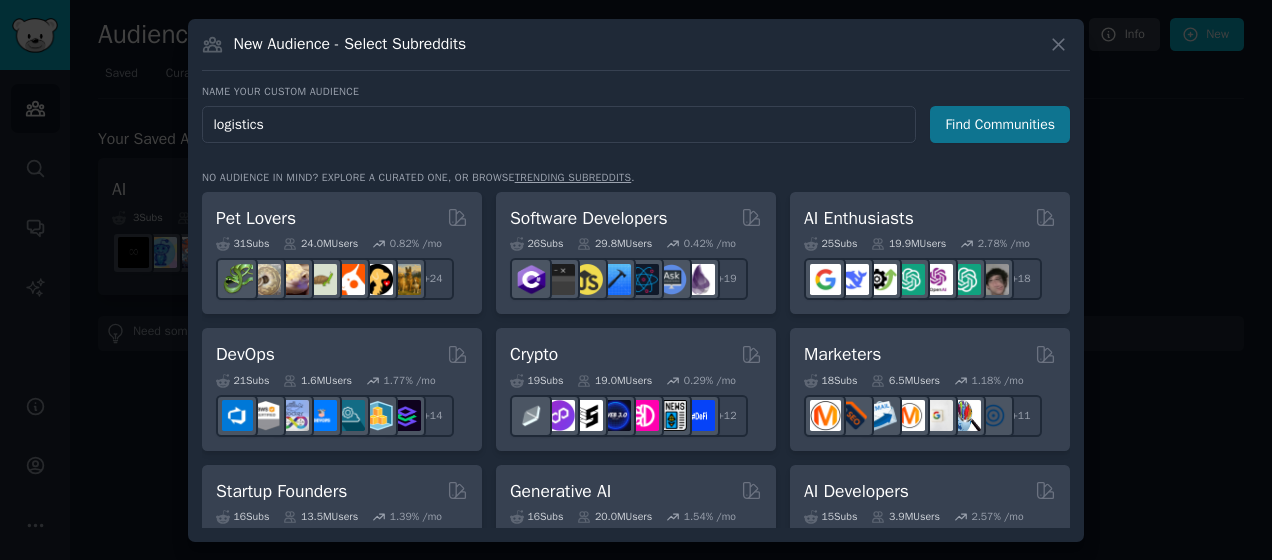 type on "logistics" 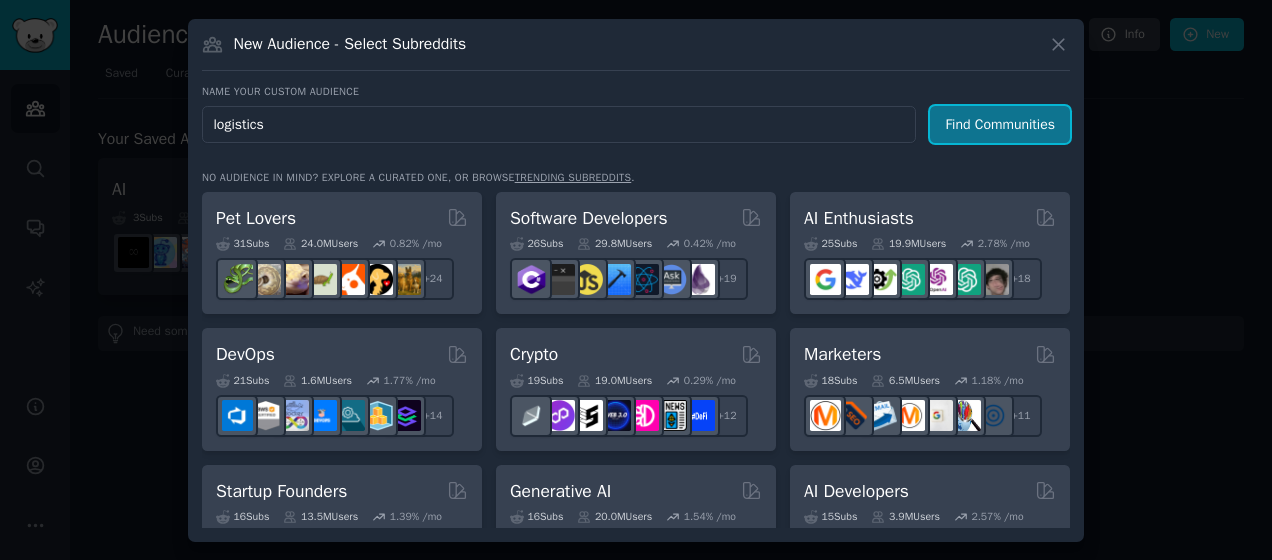 click on "Find Communities" at bounding box center (1000, 124) 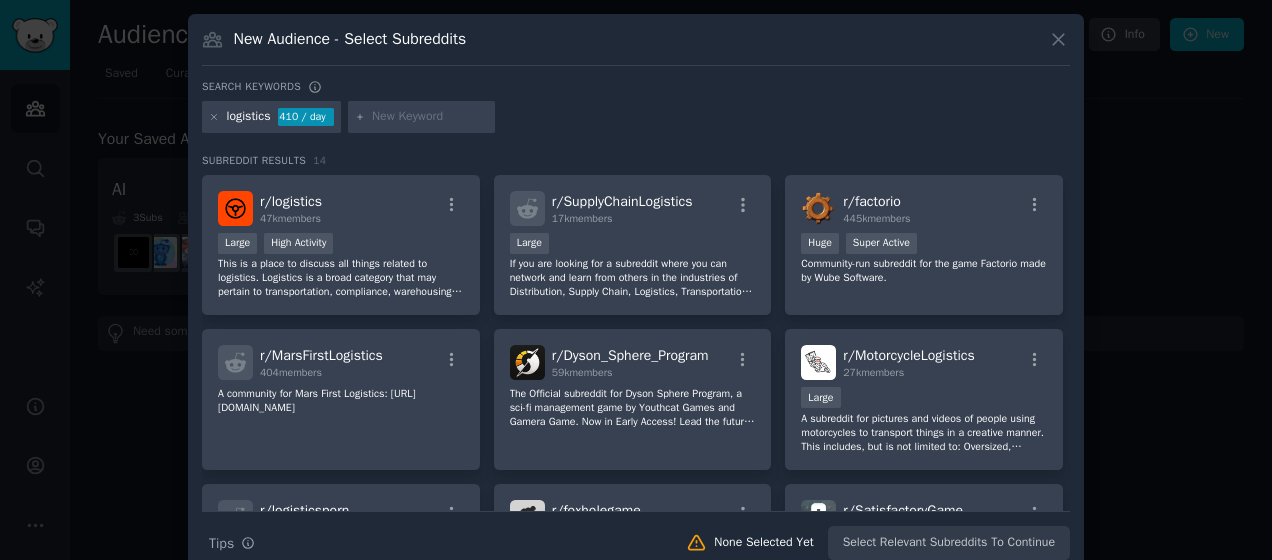 click at bounding box center [422, 117] 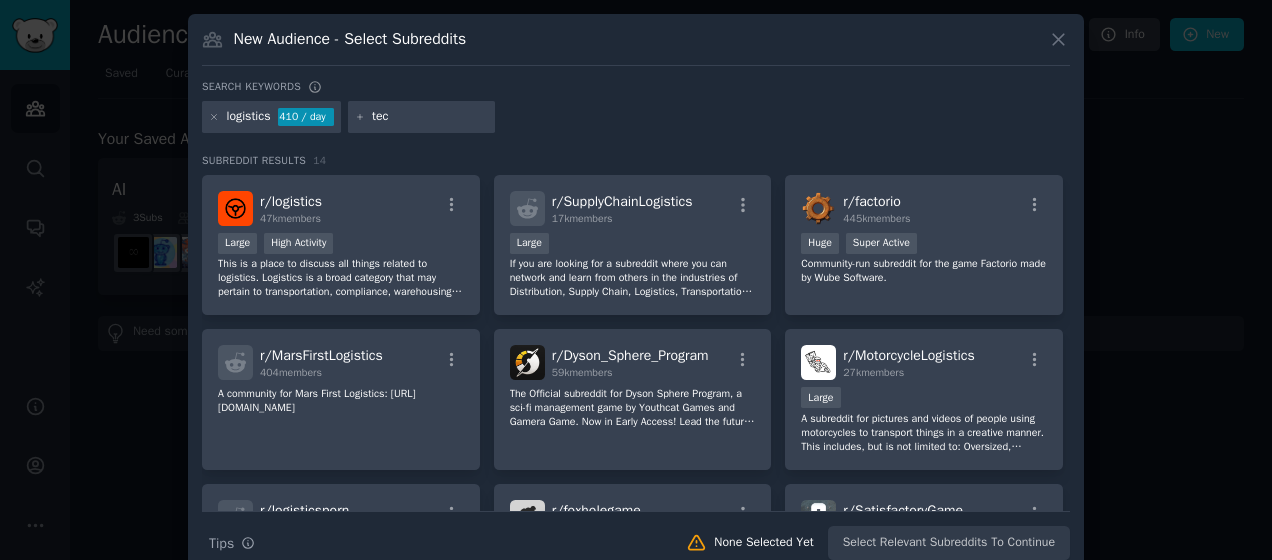 type on "tech" 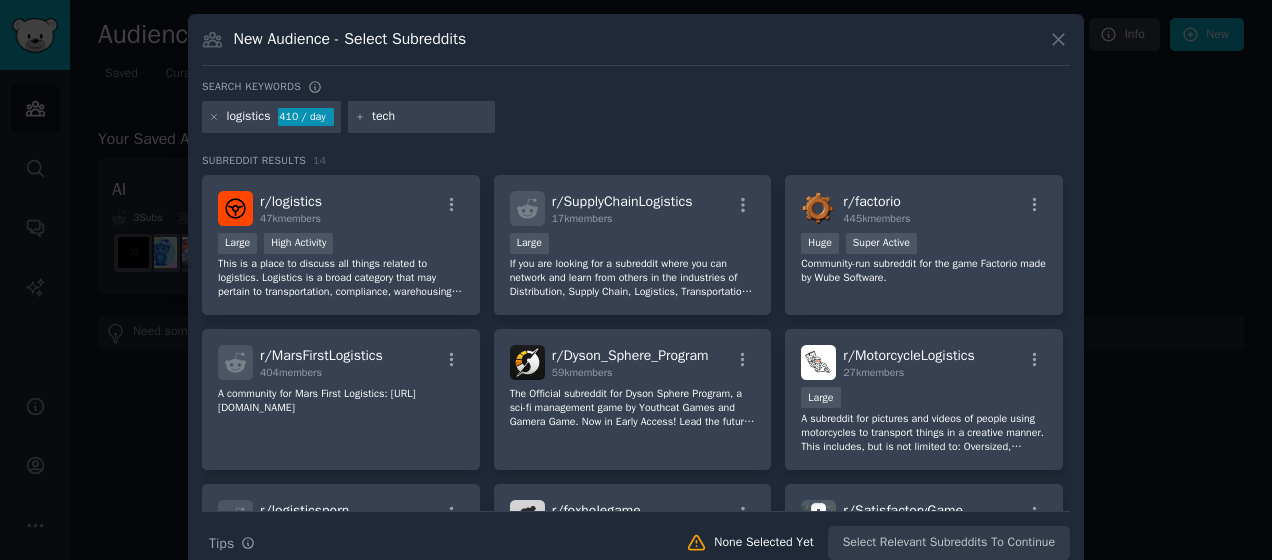 type 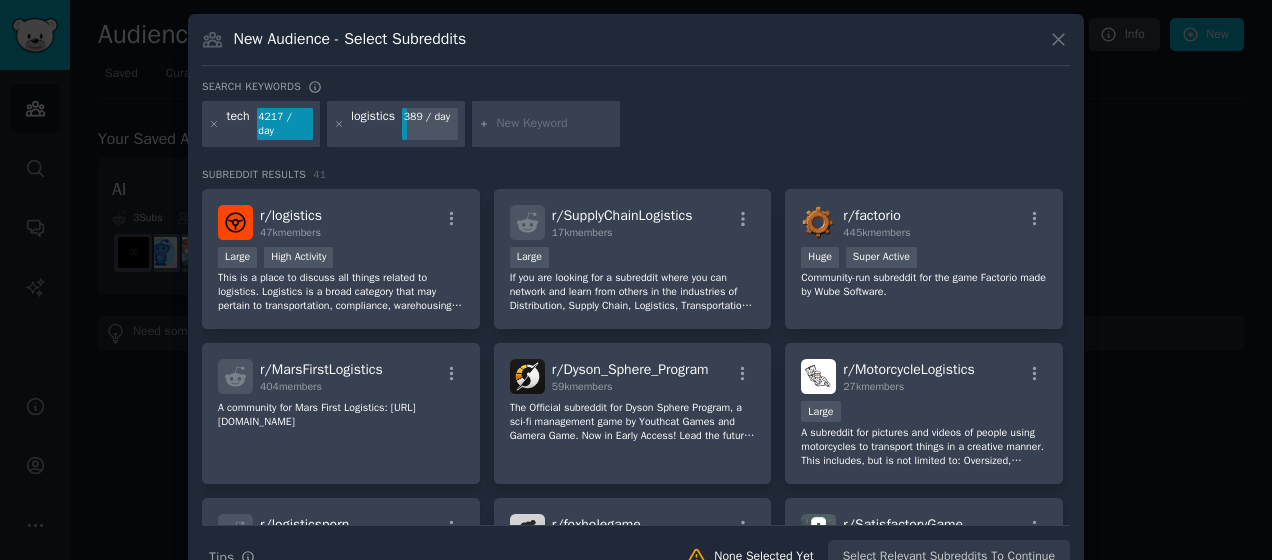 scroll, scrollTop: 27, scrollLeft: 0, axis: vertical 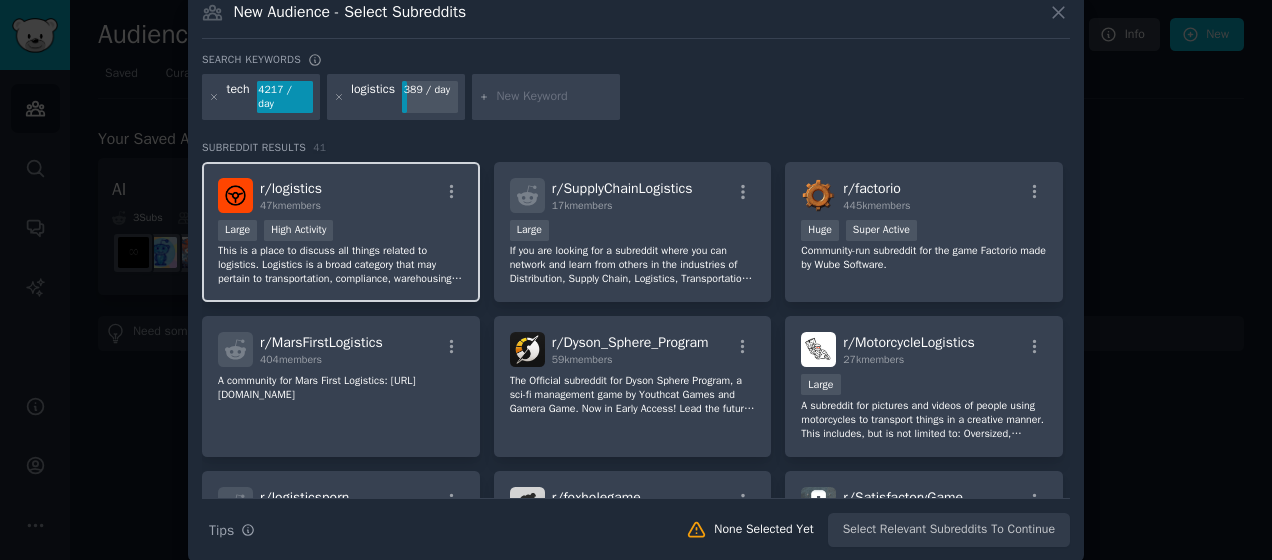 click on "Large High Activity" at bounding box center [341, 232] 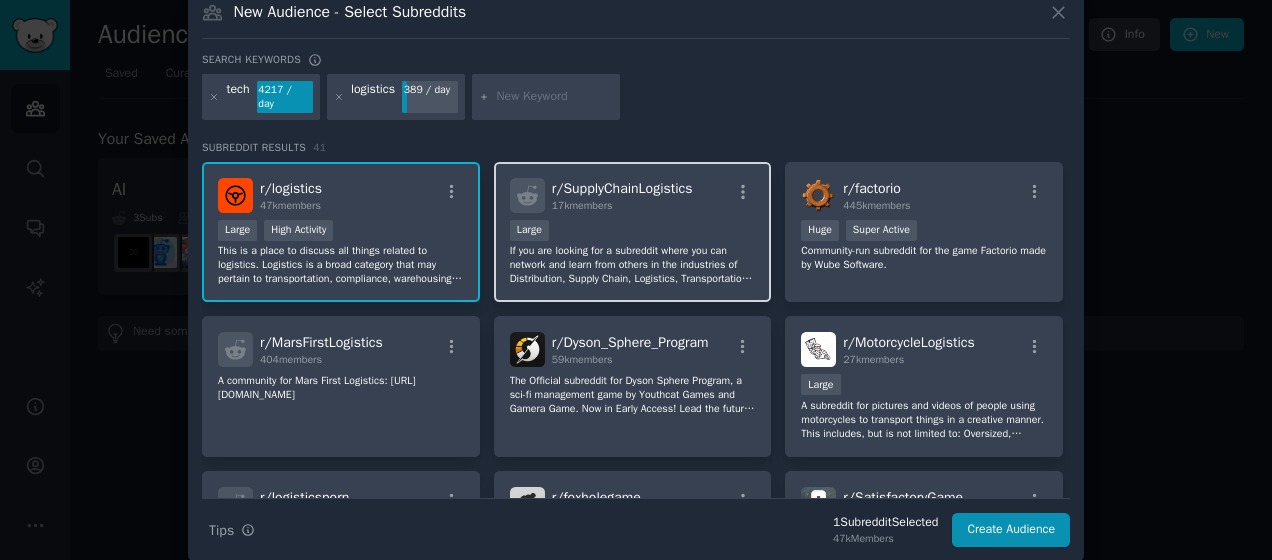 click on "10,000 - 100,000 members Large" at bounding box center (633, 232) 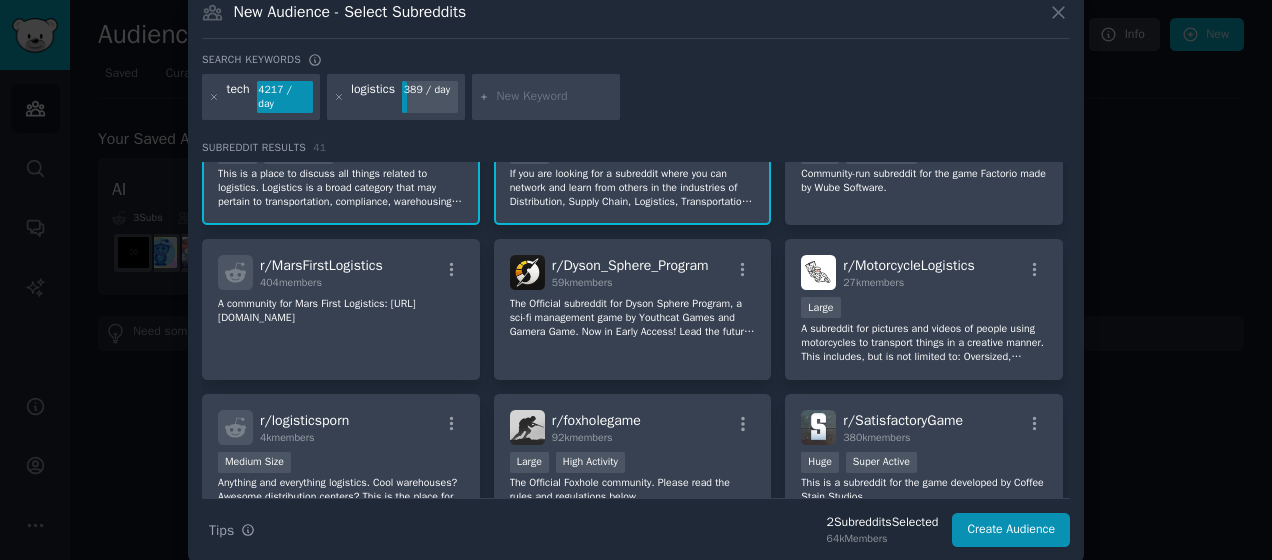 scroll, scrollTop: 0, scrollLeft: 0, axis: both 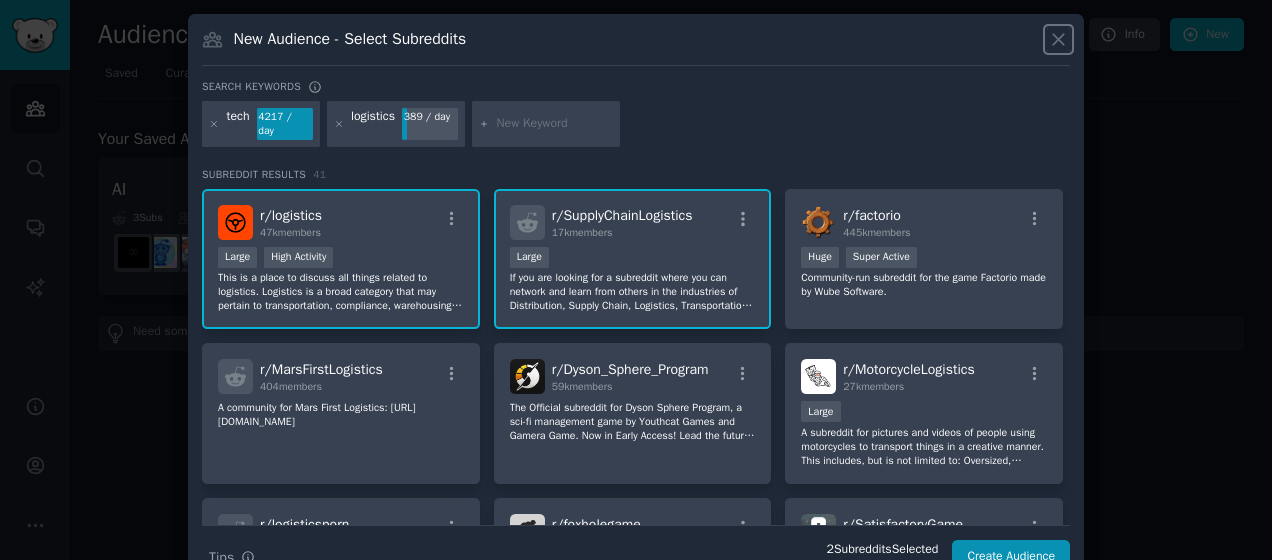 click 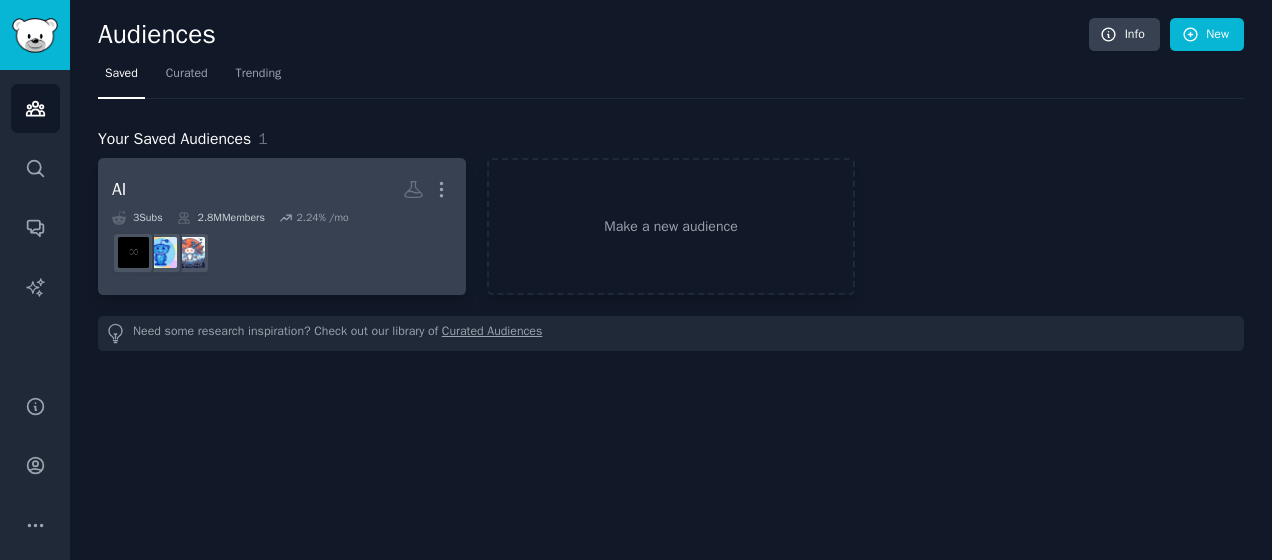 click on "r/AI_Agents" at bounding box center [282, 253] 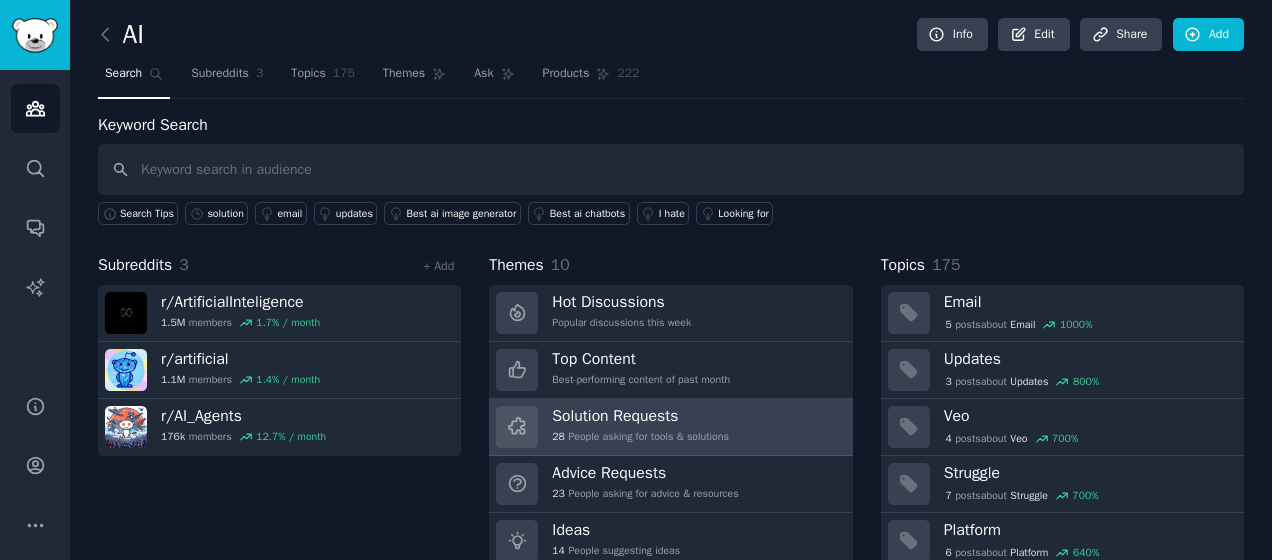 scroll, scrollTop: 30, scrollLeft: 0, axis: vertical 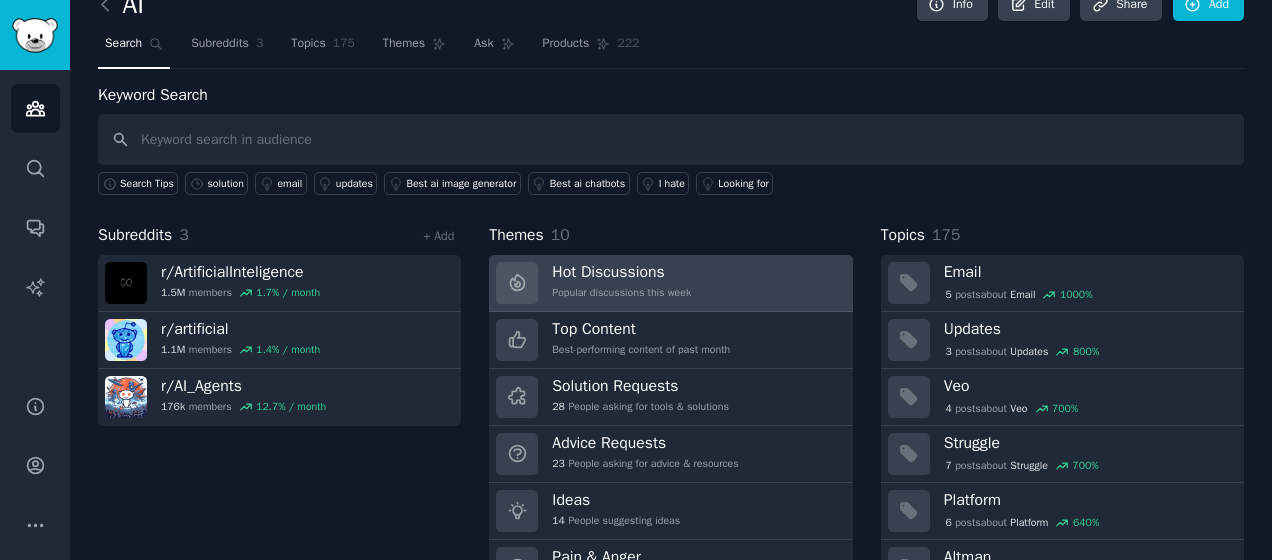 click on "Hot Discussions Popular discussions this week" at bounding box center (670, 283) 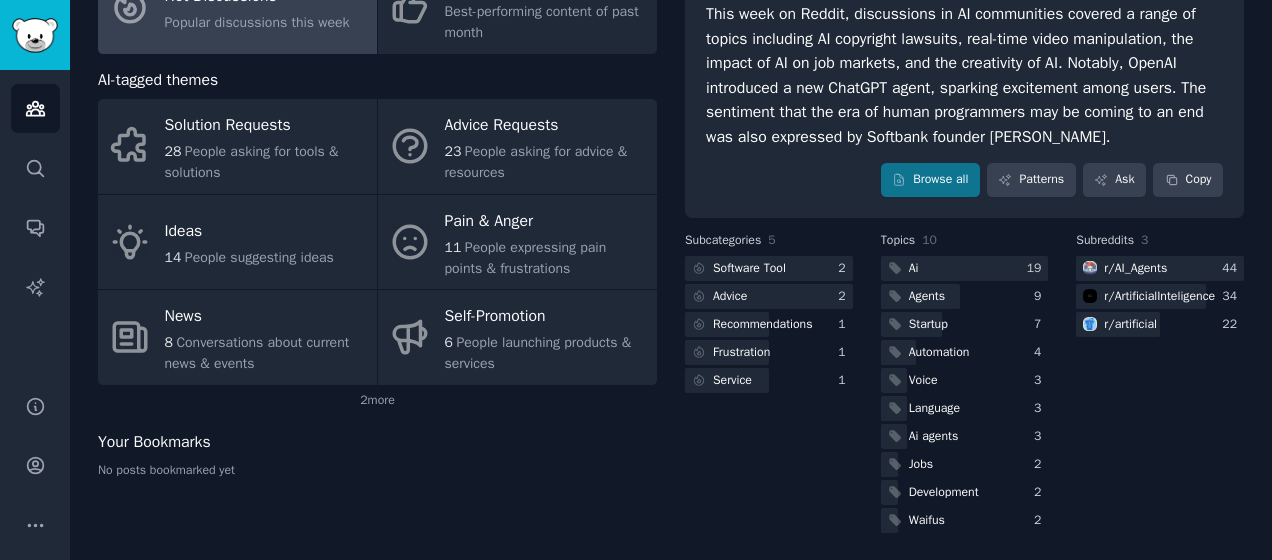 scroll, scrollTop: 187, scrollLeft: 0, axis: vertical 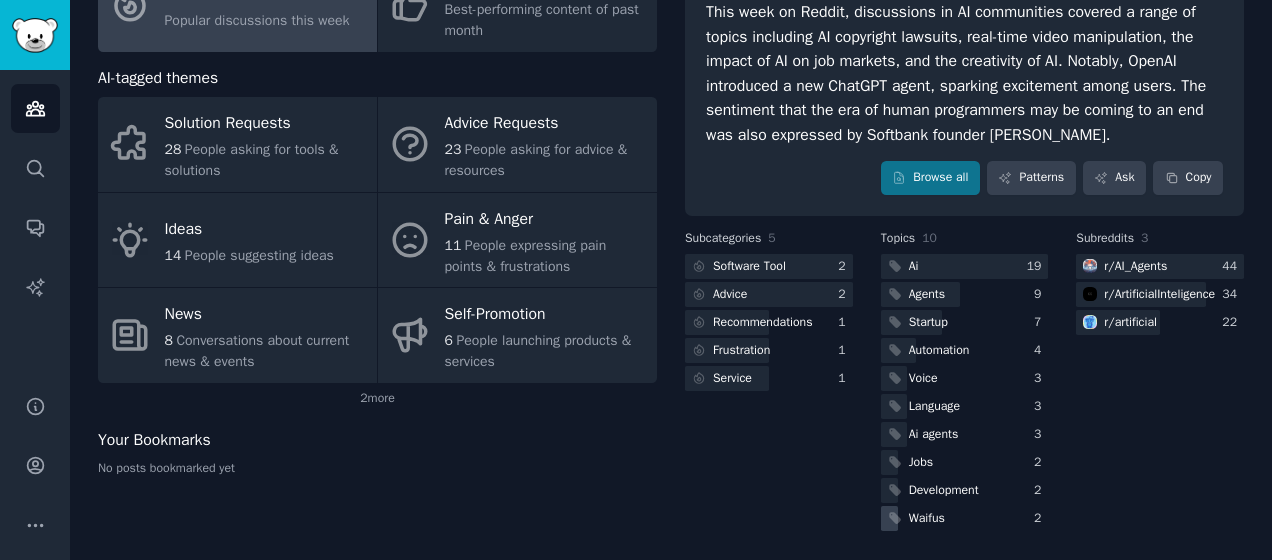 click on "Waifus" at bounding box center (927, 519) 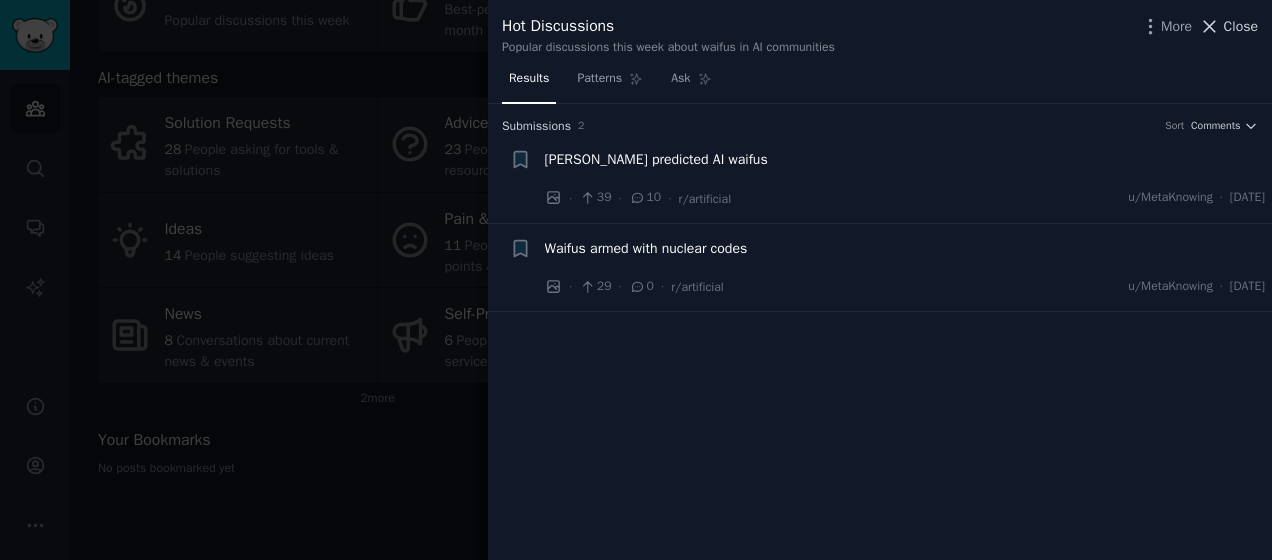 click on "Close" at bounding box center (1241, 26) 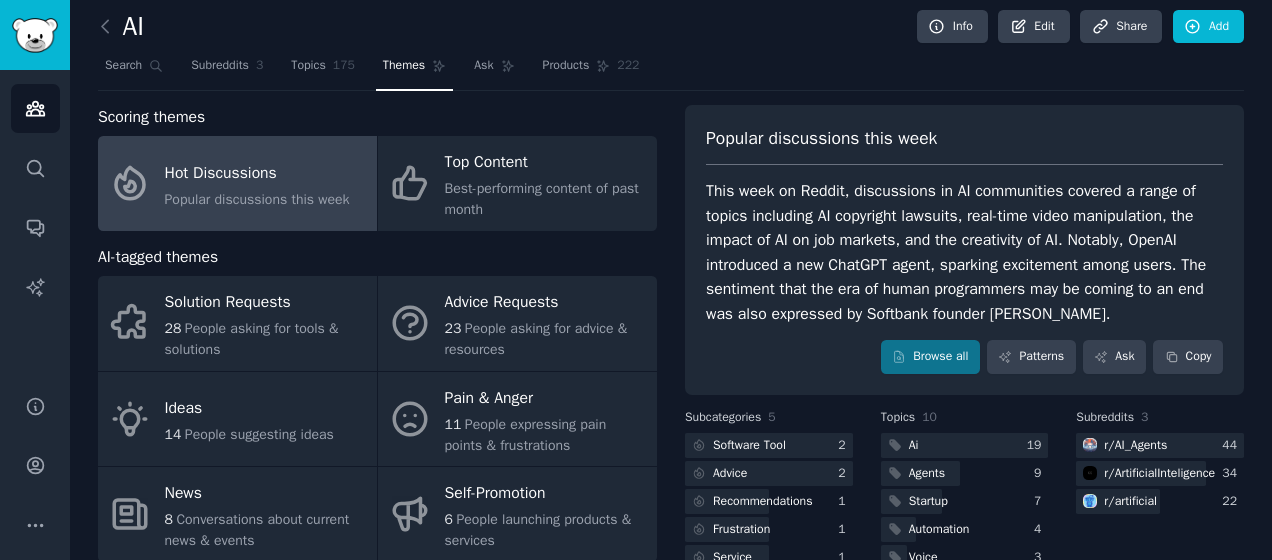 scroll, scrollTop: 6, scrollLeft: 0, axis: vertical 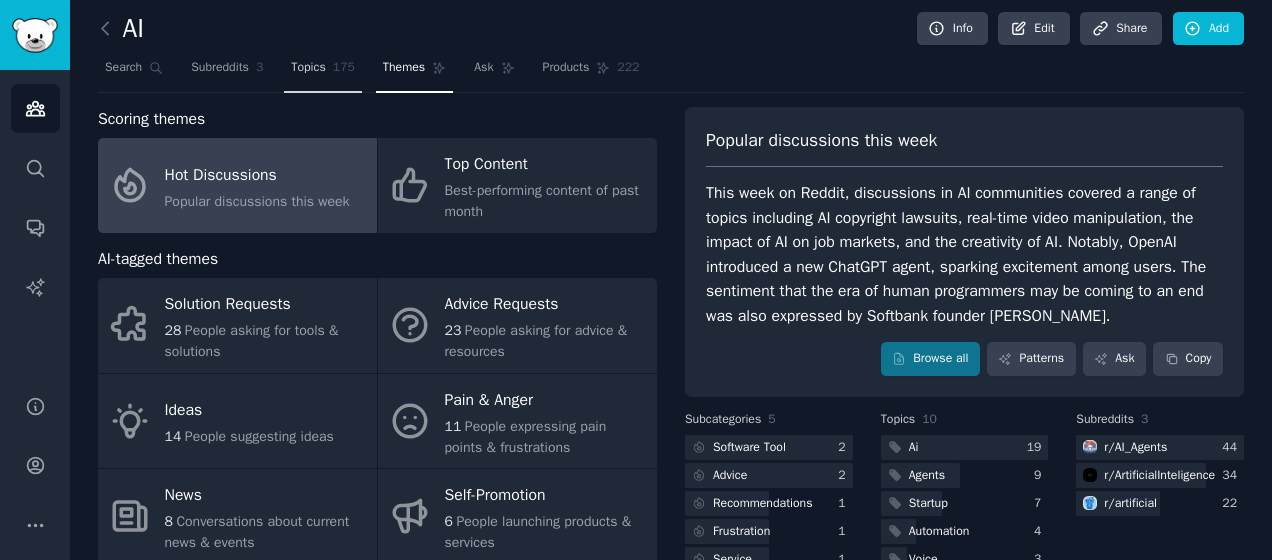 click on "Topics 175" at bounding box center [323, 72] 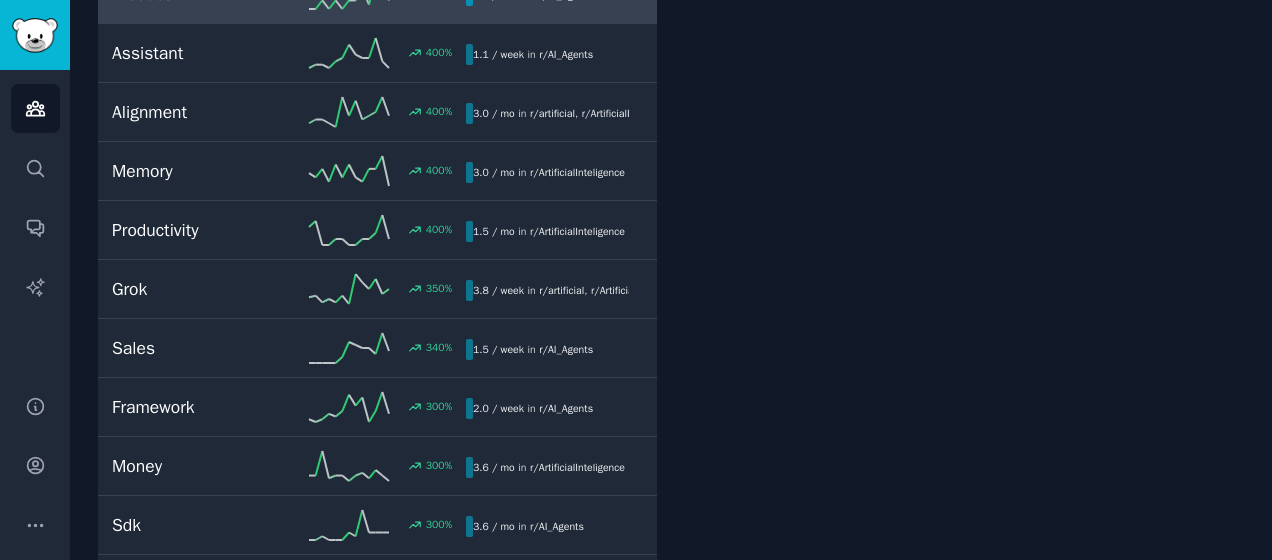 scroll, scrollTop: 950, scrollLeft: 0, axis: vertical 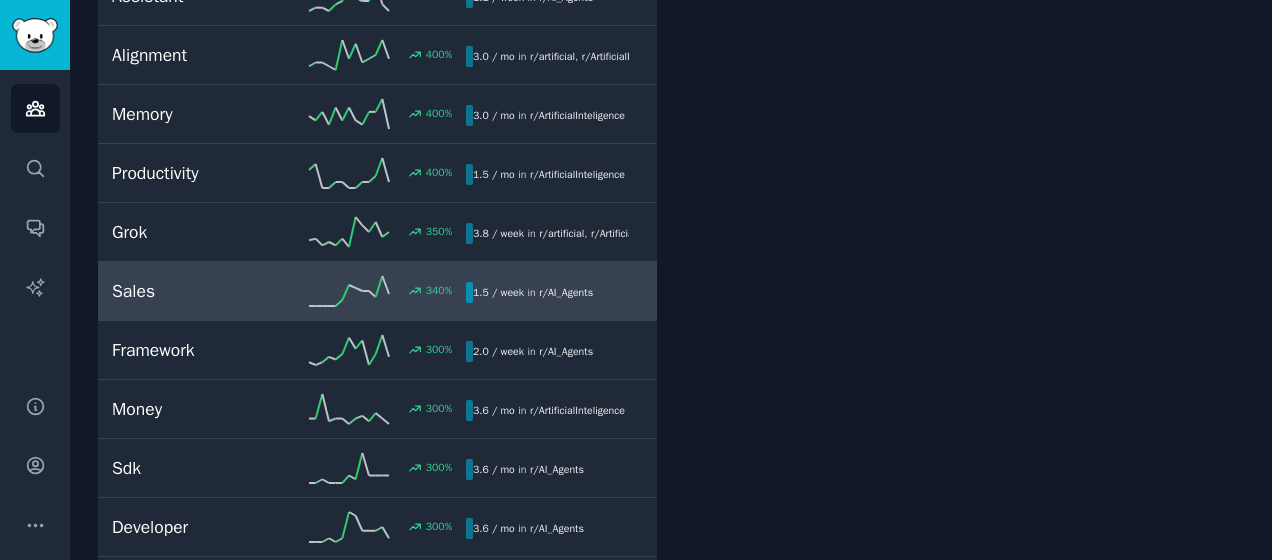 click on "Sales 340 % 1.5 / week  in    r/ AI_Agents" at bounding box center (377, 291) 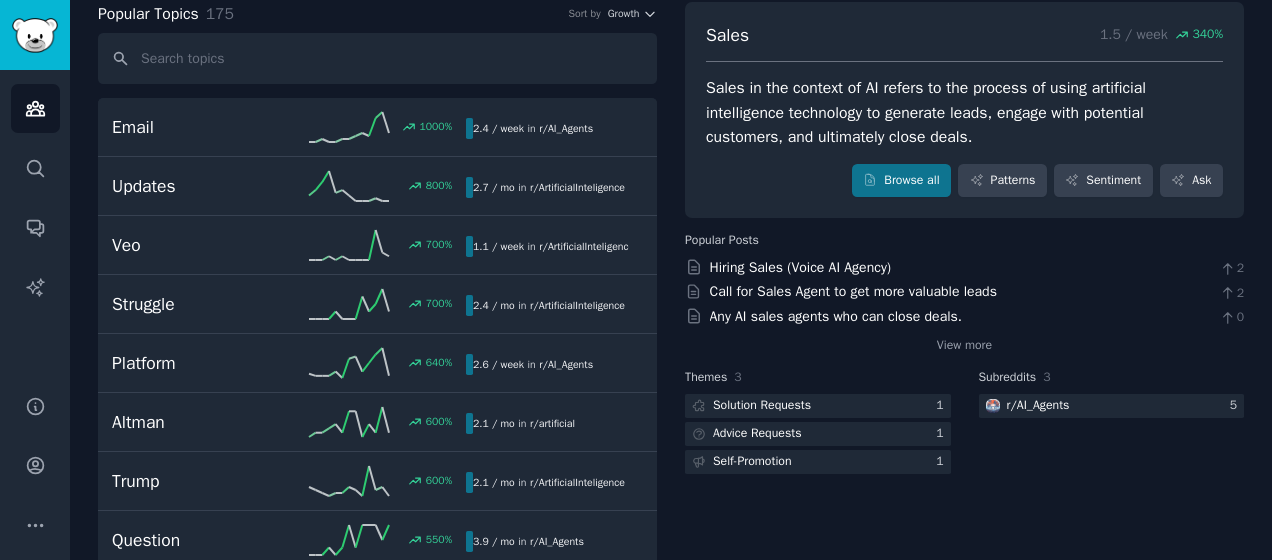 scroll, scrollTop: 0, scrollLeft: 0, axis: both 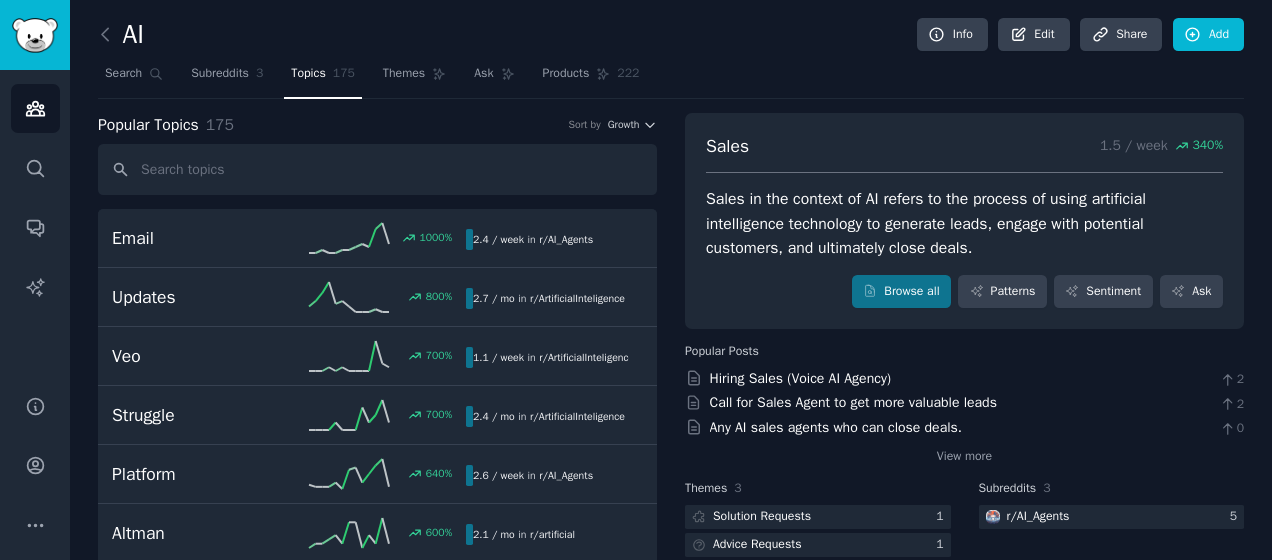 click on "Email 1000 % 2.4 / week  in    r/ AI_Agents" at bounding box center (377, 238) 